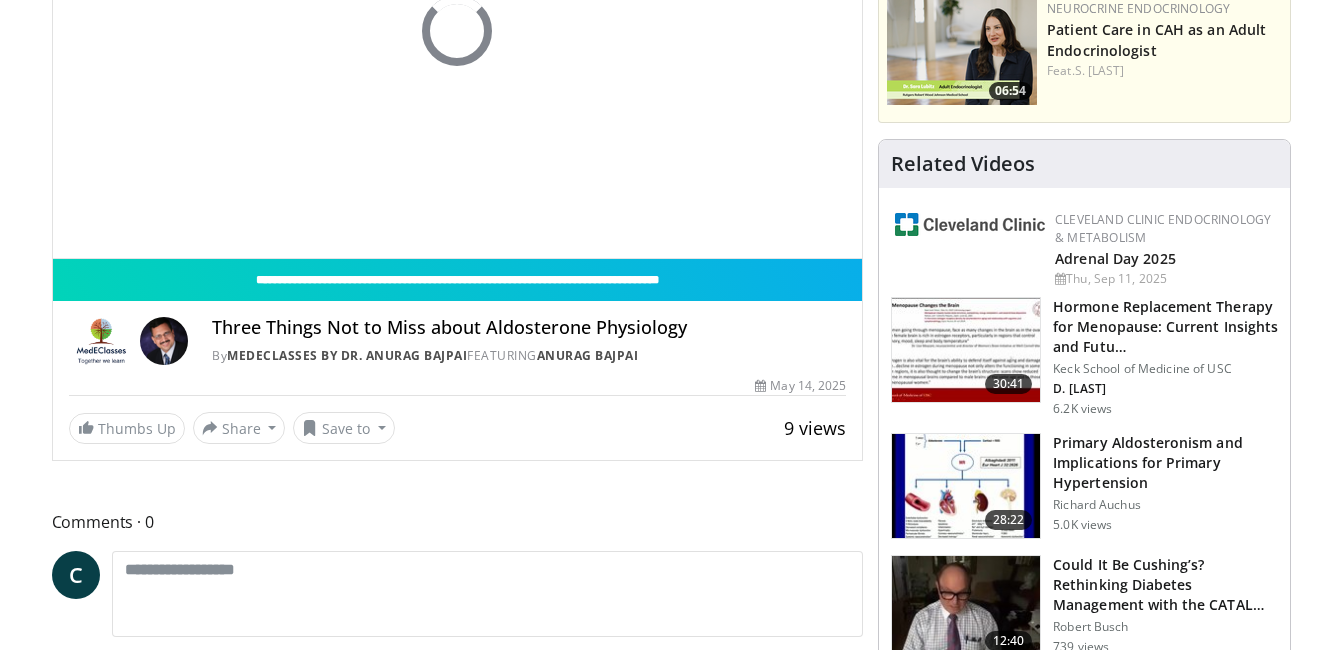 scroll, scrollTop: 360, scrollLeft: 0, axis: vertical 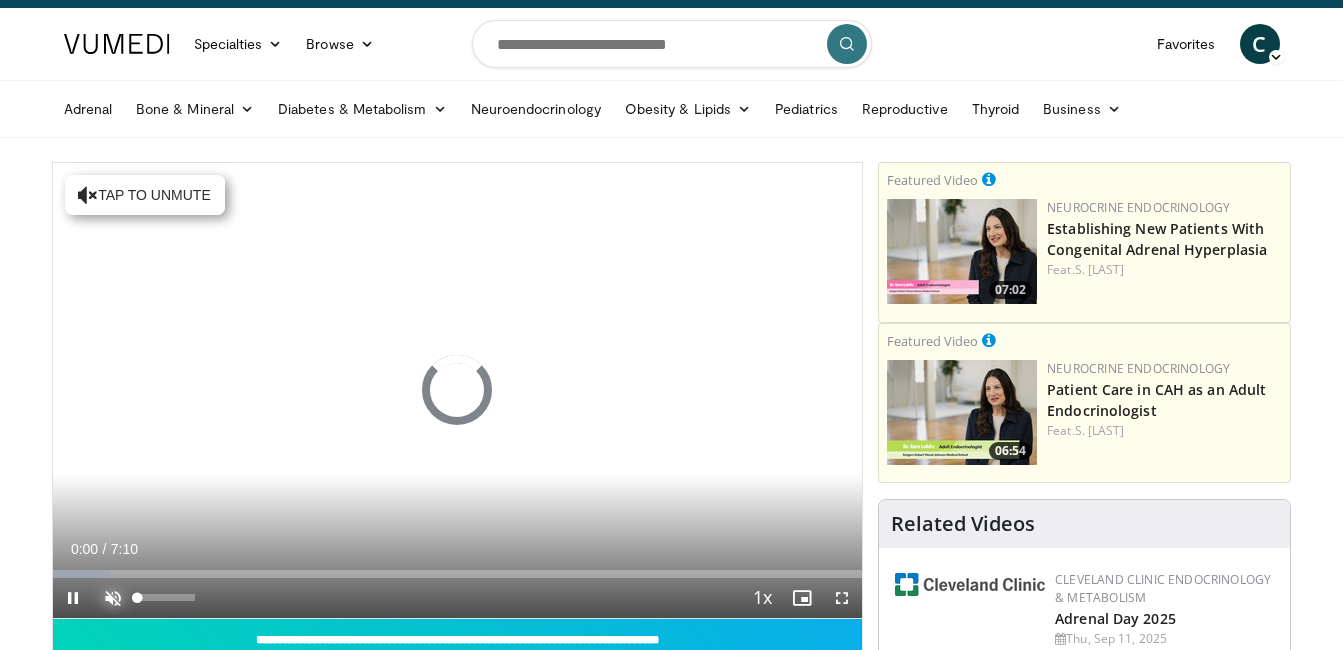 click at bounding box center (113, 598) 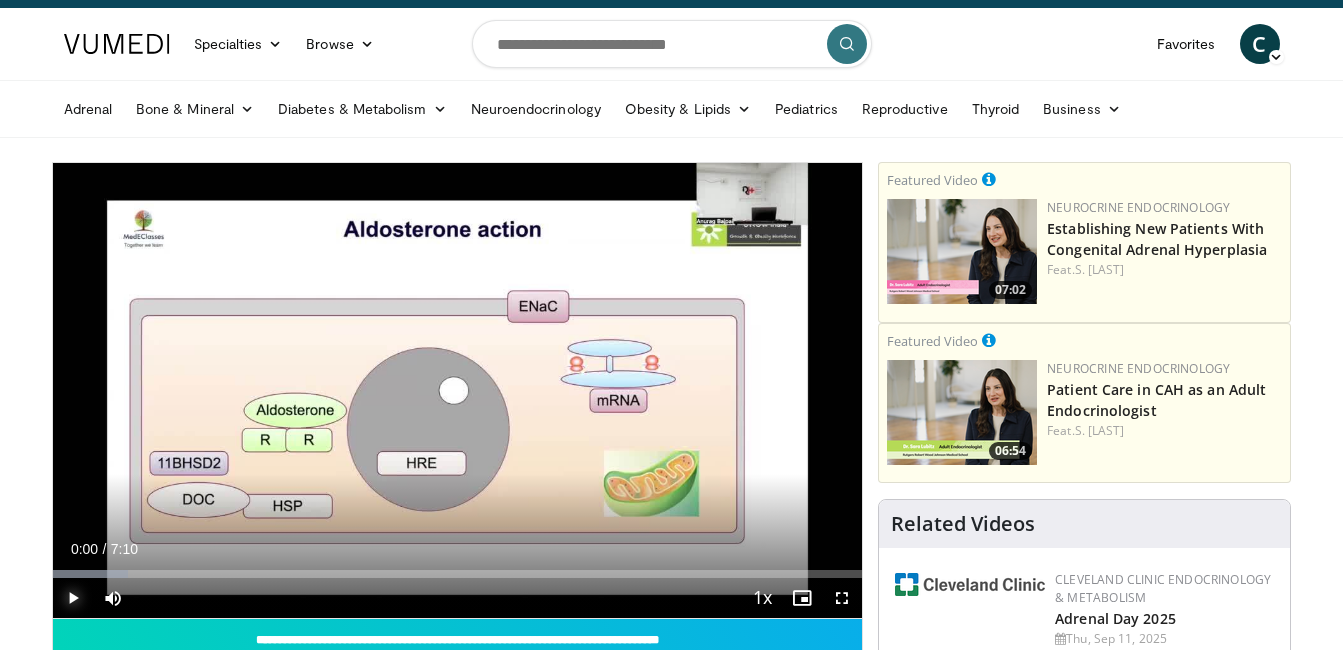 click at bounding box center [73, 598] 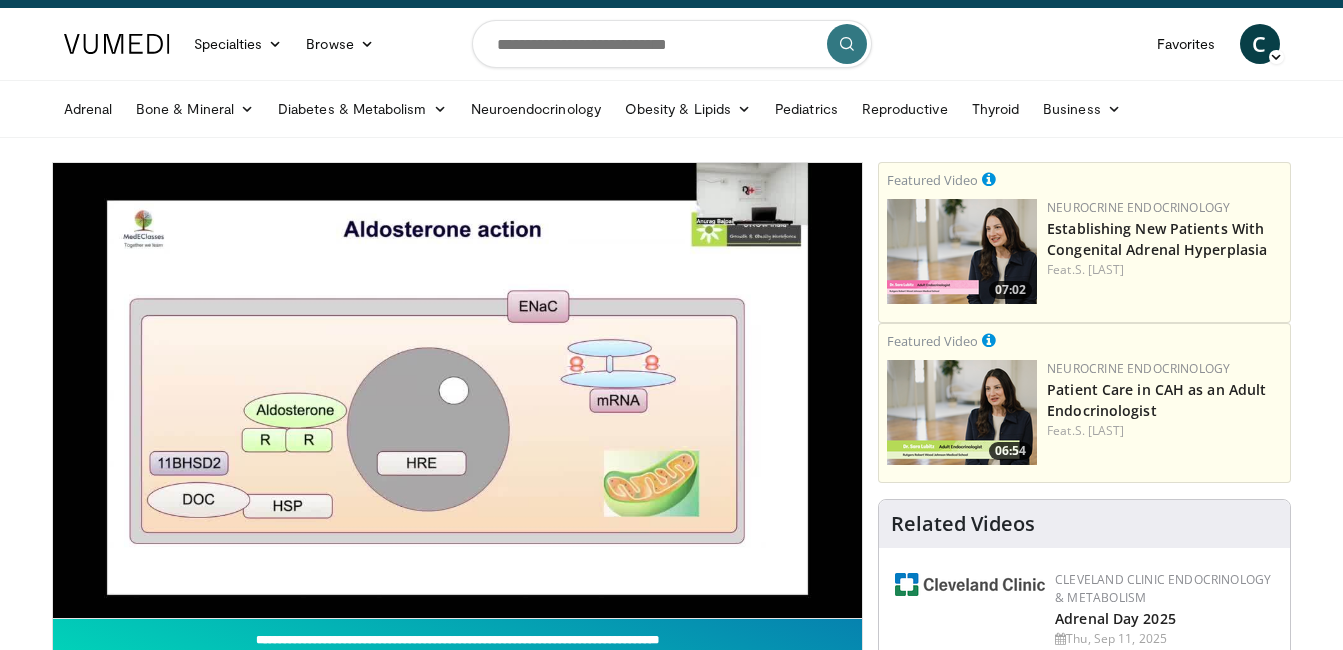 type 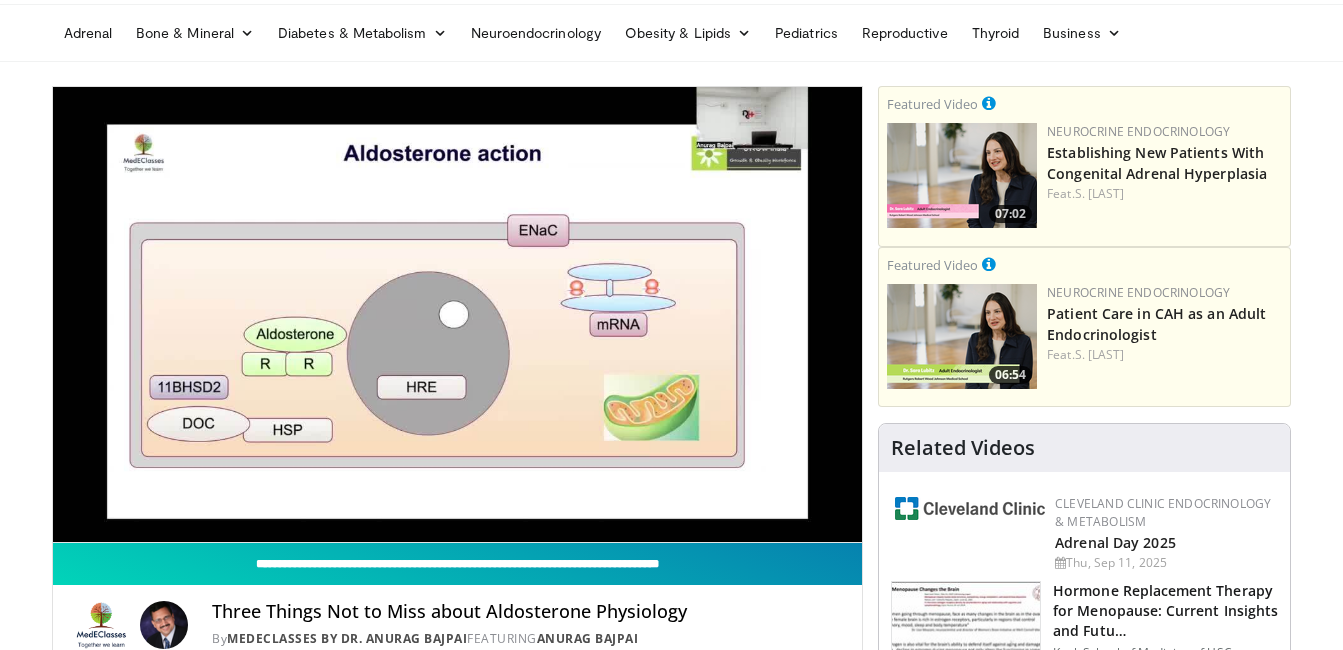 scroll, scrollTop: 120, scrollLeft: 0, axis: vertical 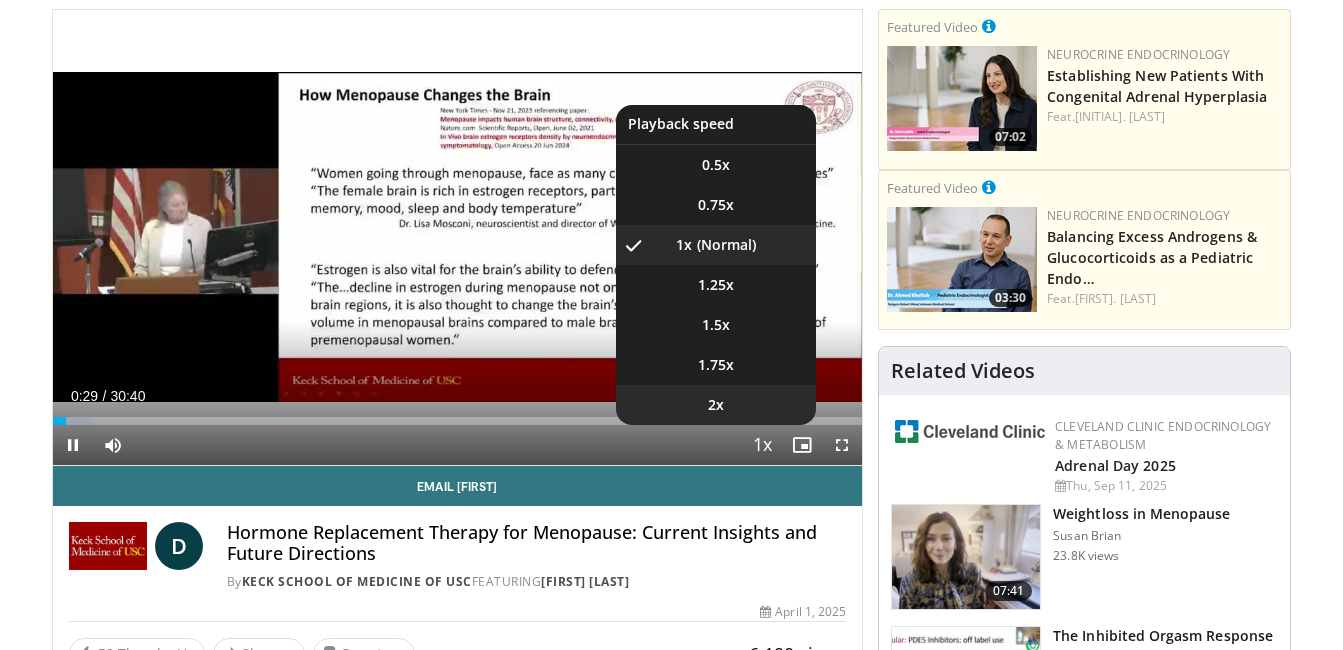 click on "2x" at bounding box center (716, 405) 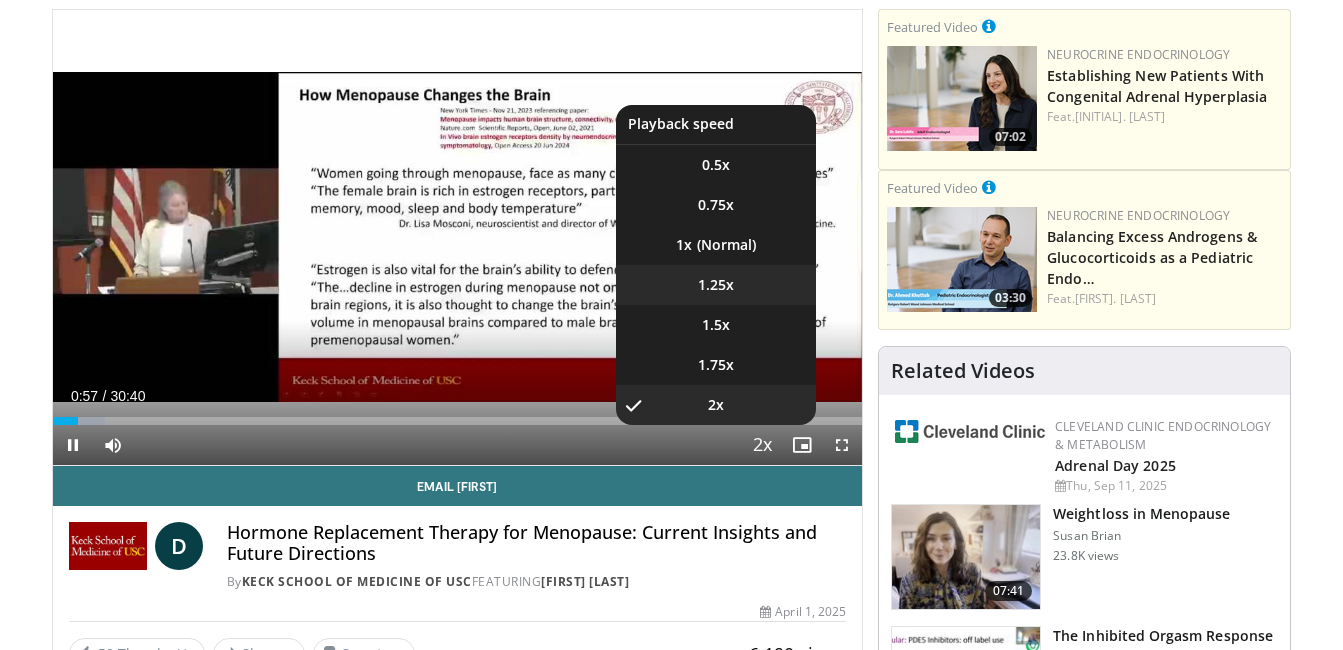 click on "1.25x" at bounding box center [716, 285] 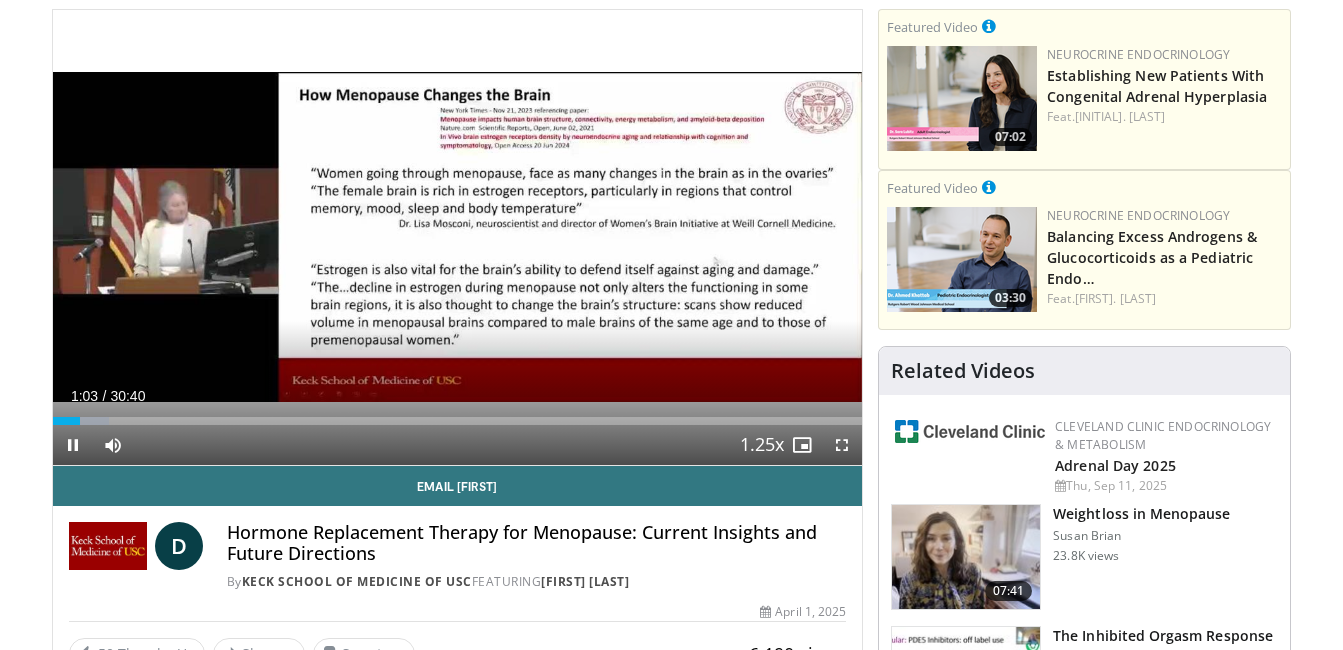 click on "10 seconds
Tap to unmute" at bounding box center [458, 237] 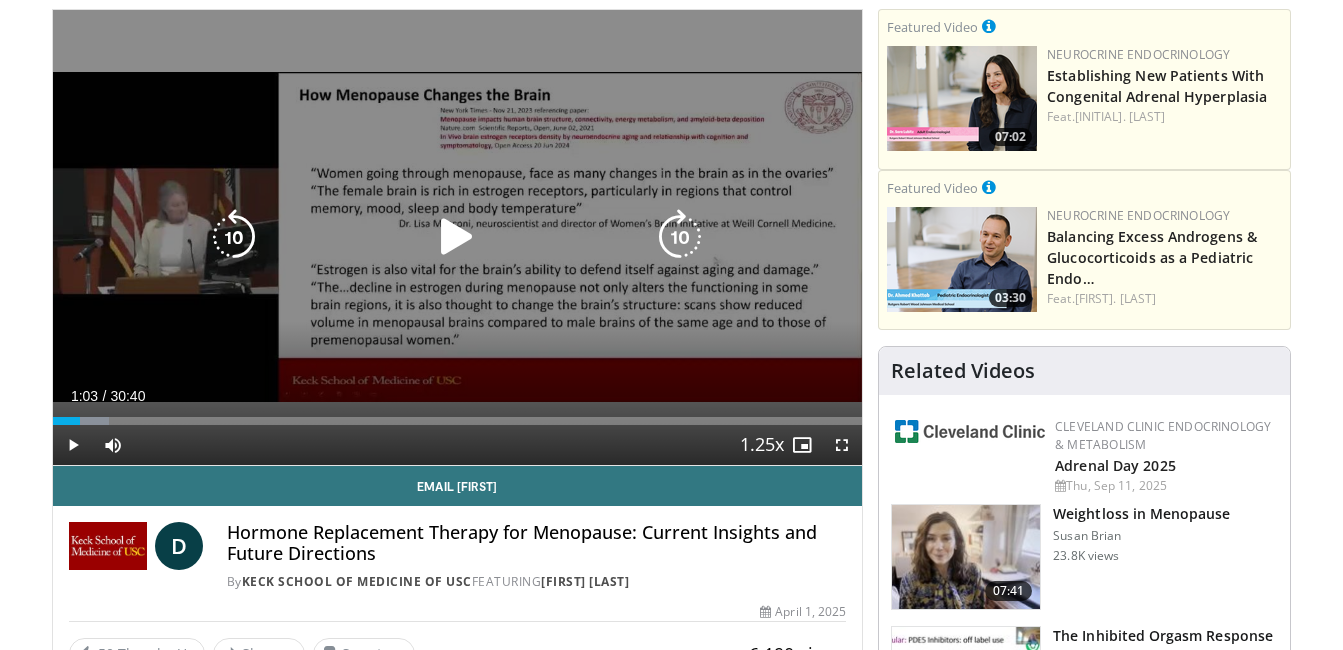 click at bounding box center [457, 237] 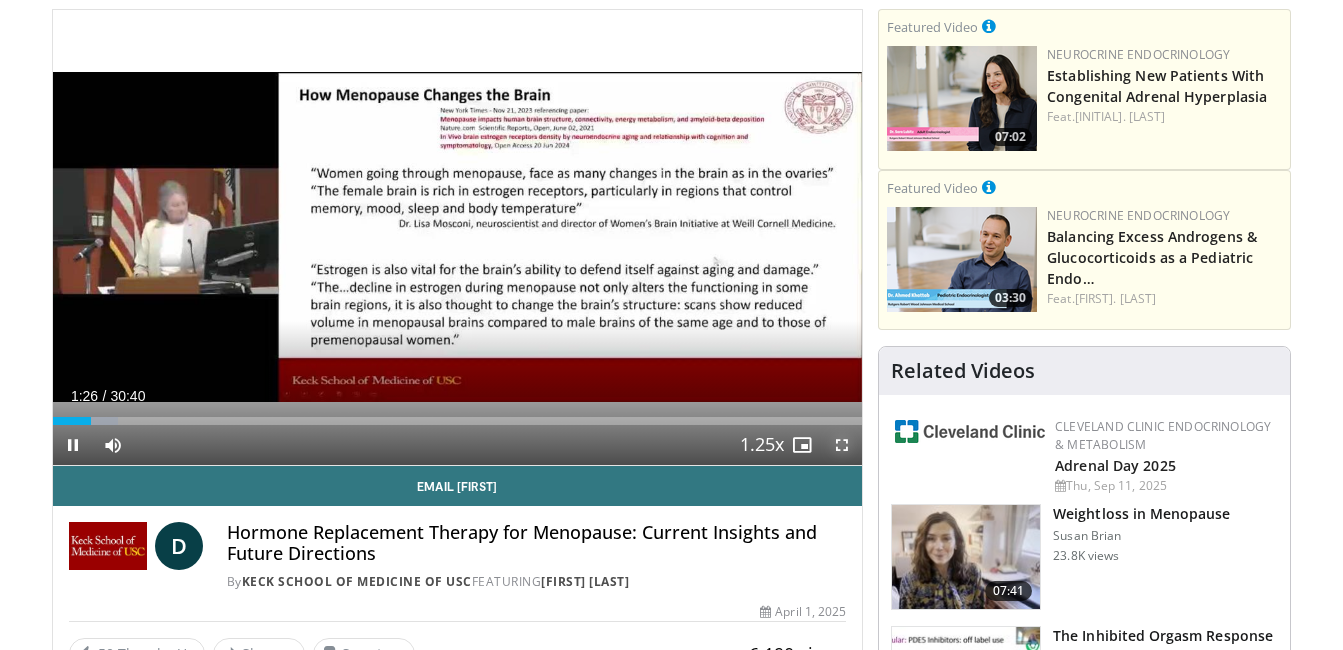 click at bounding box center [842, 445] 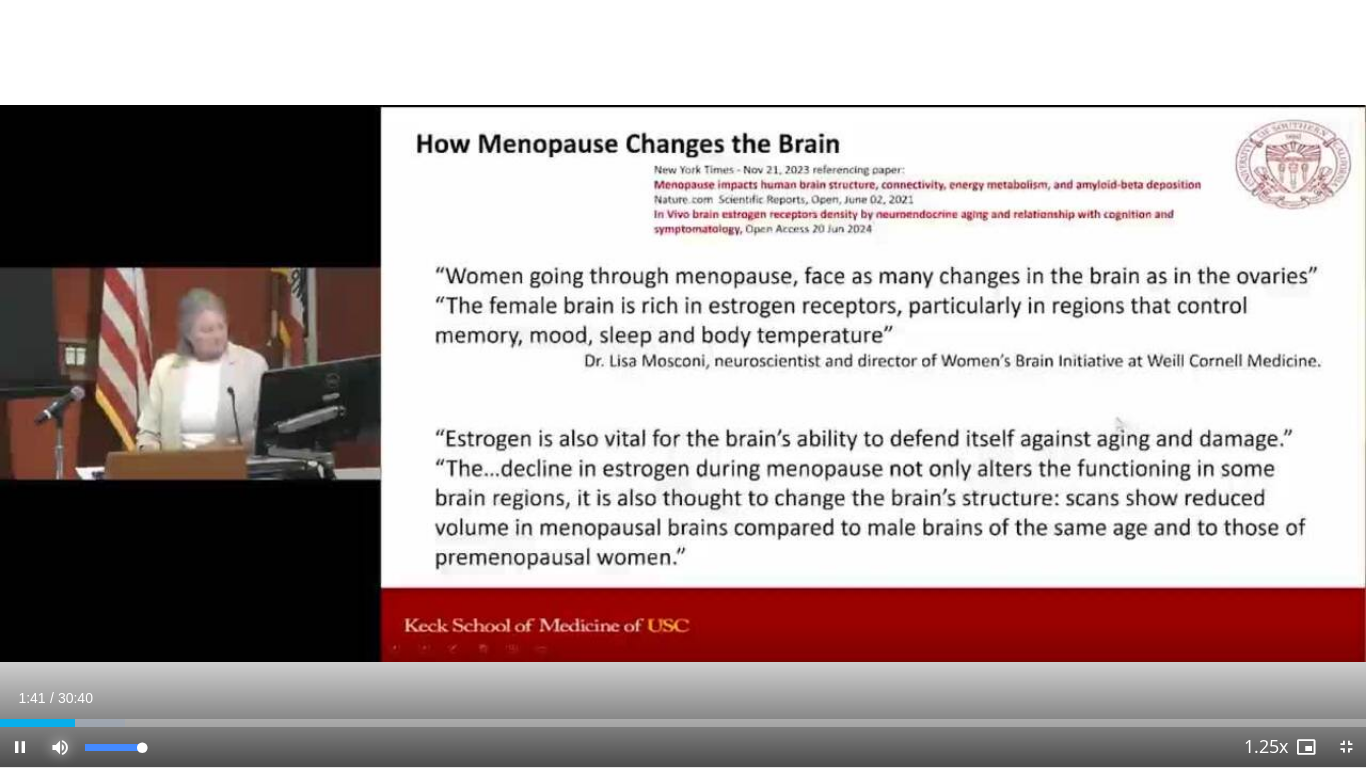 click at bounding box center (60, 747) 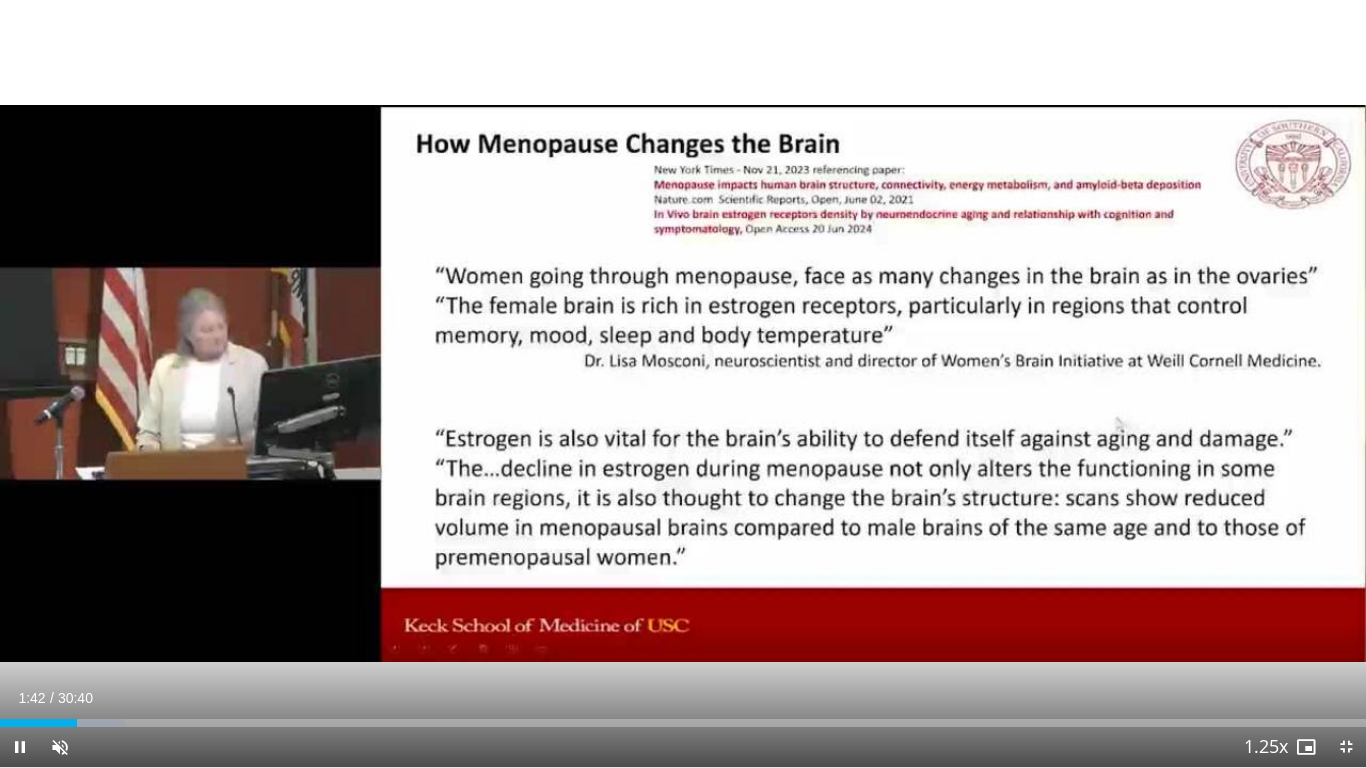 click on "**********" at bounding box center (683, 384) 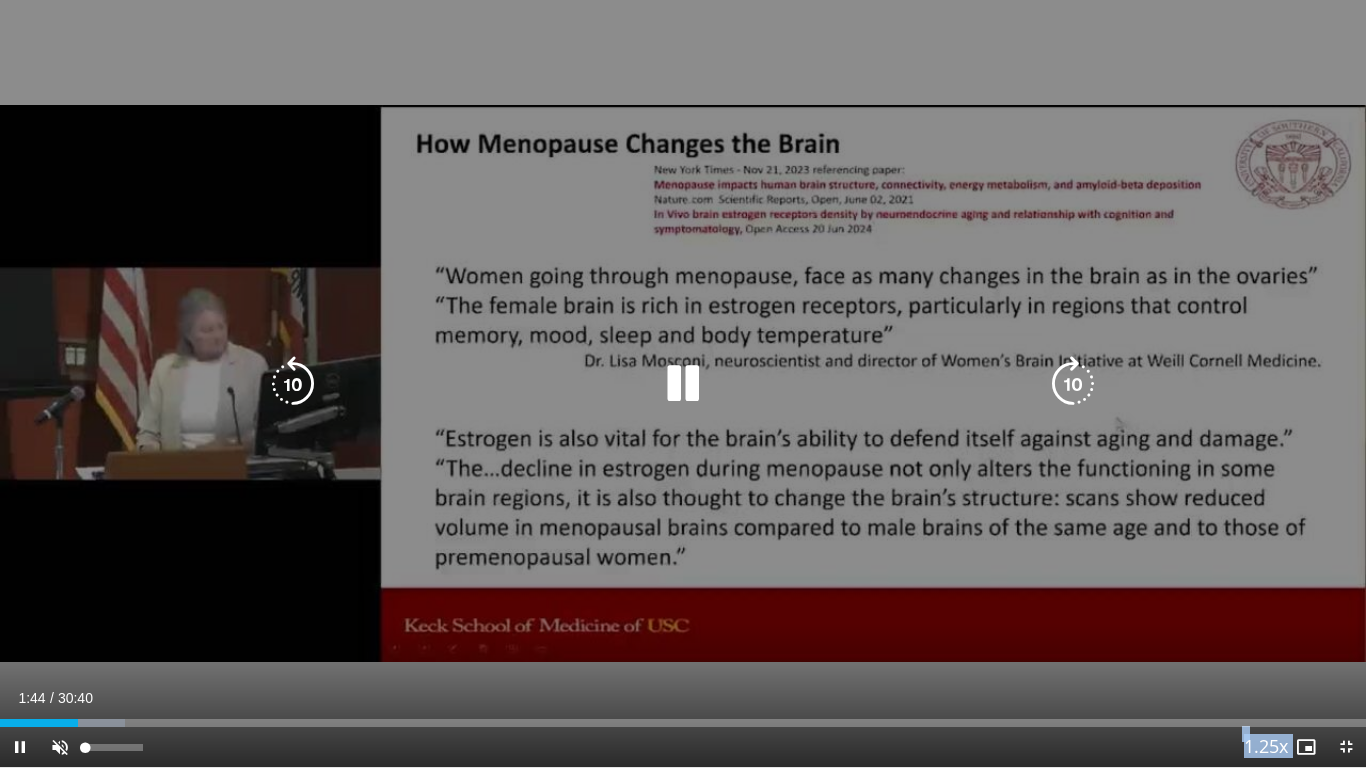 drag, startPoint x: 58, startPoint y: 747, endPoint x: 74, endPoint y: 732, distance: 21.931713 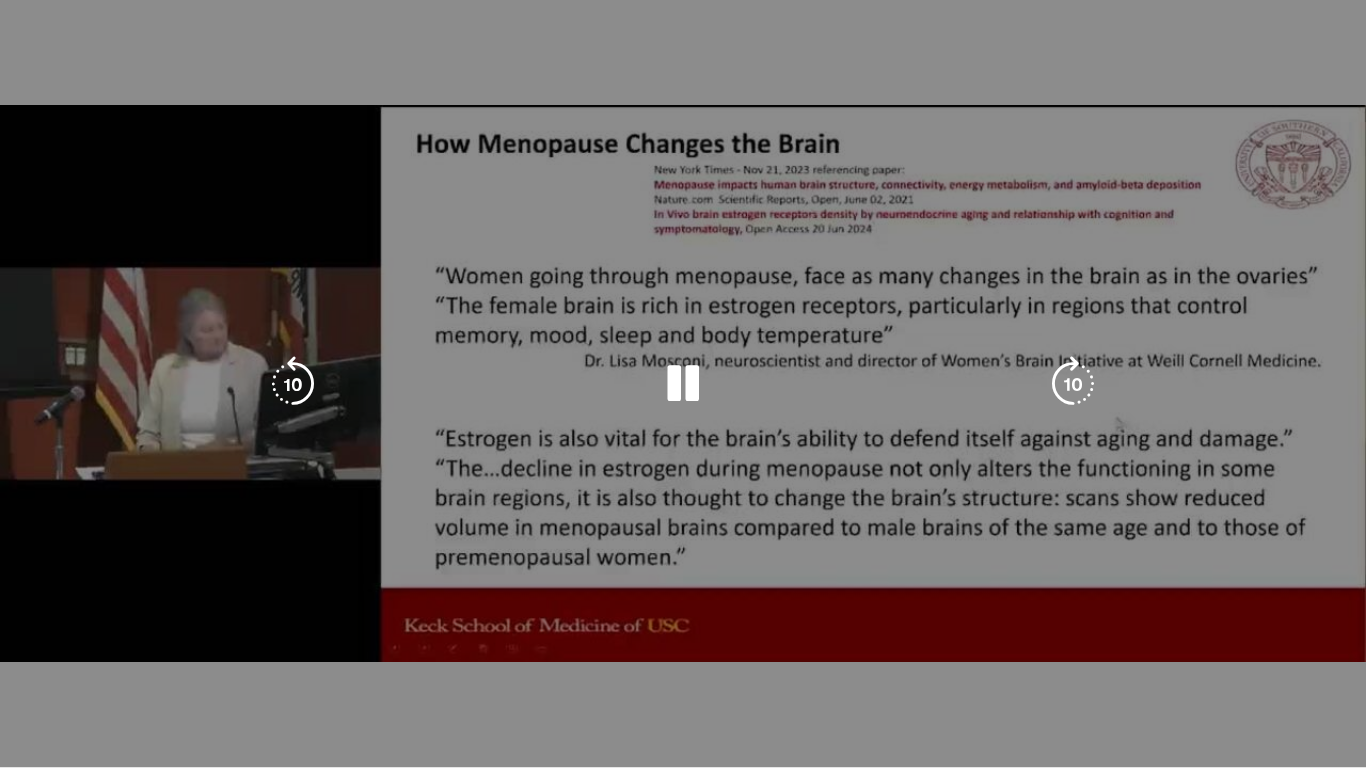 drag, startPoint x: 74, startPoint y: 732, endPoint x: 51, endPoint y: 683, distance: 54.129475 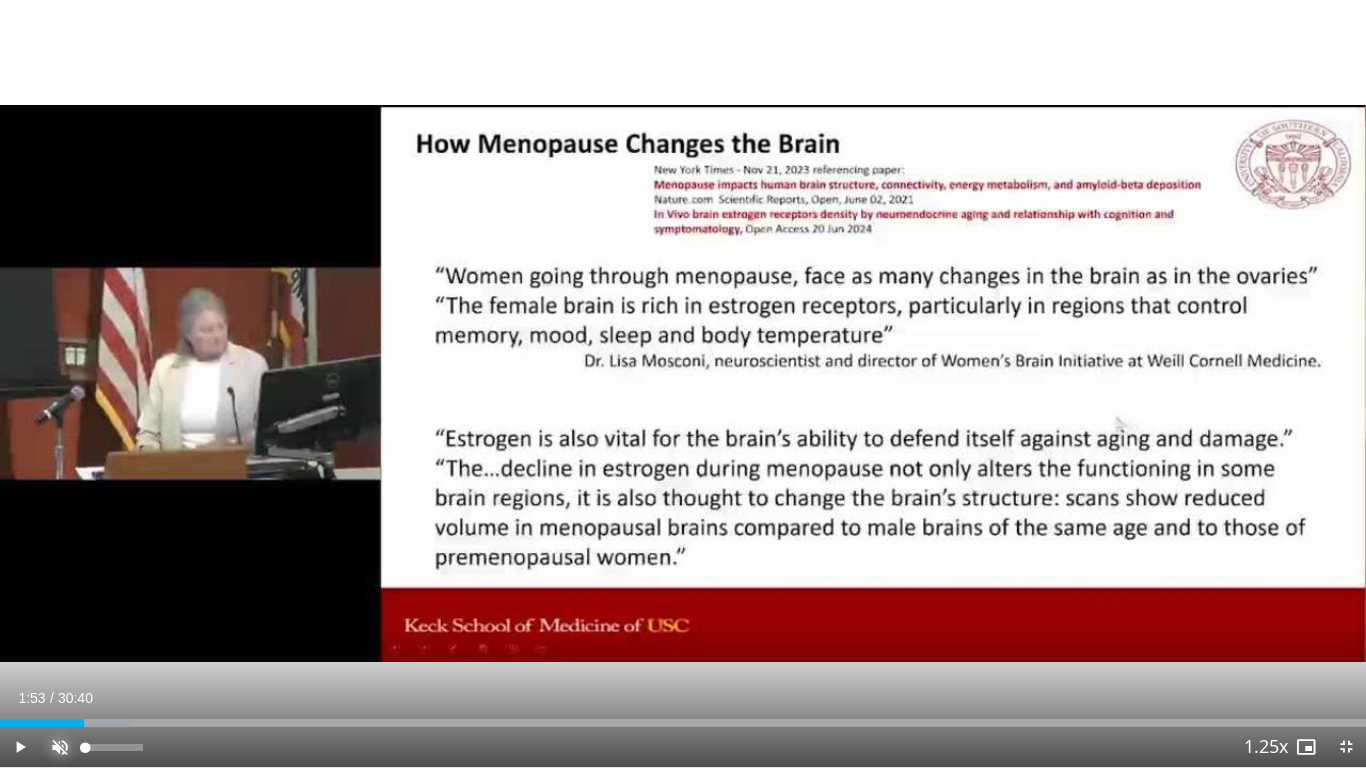 click at bounding box center [60, 747] 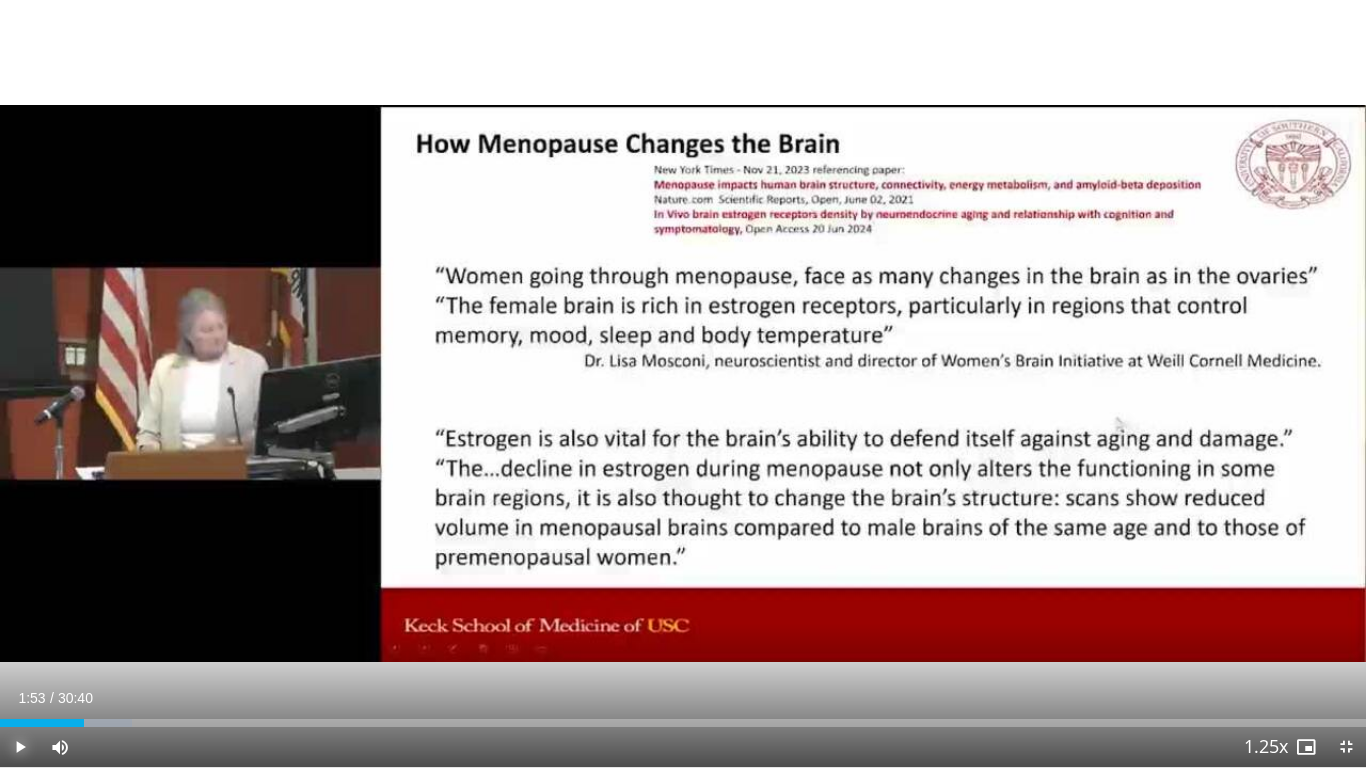 click at bounding box center (20, 747) 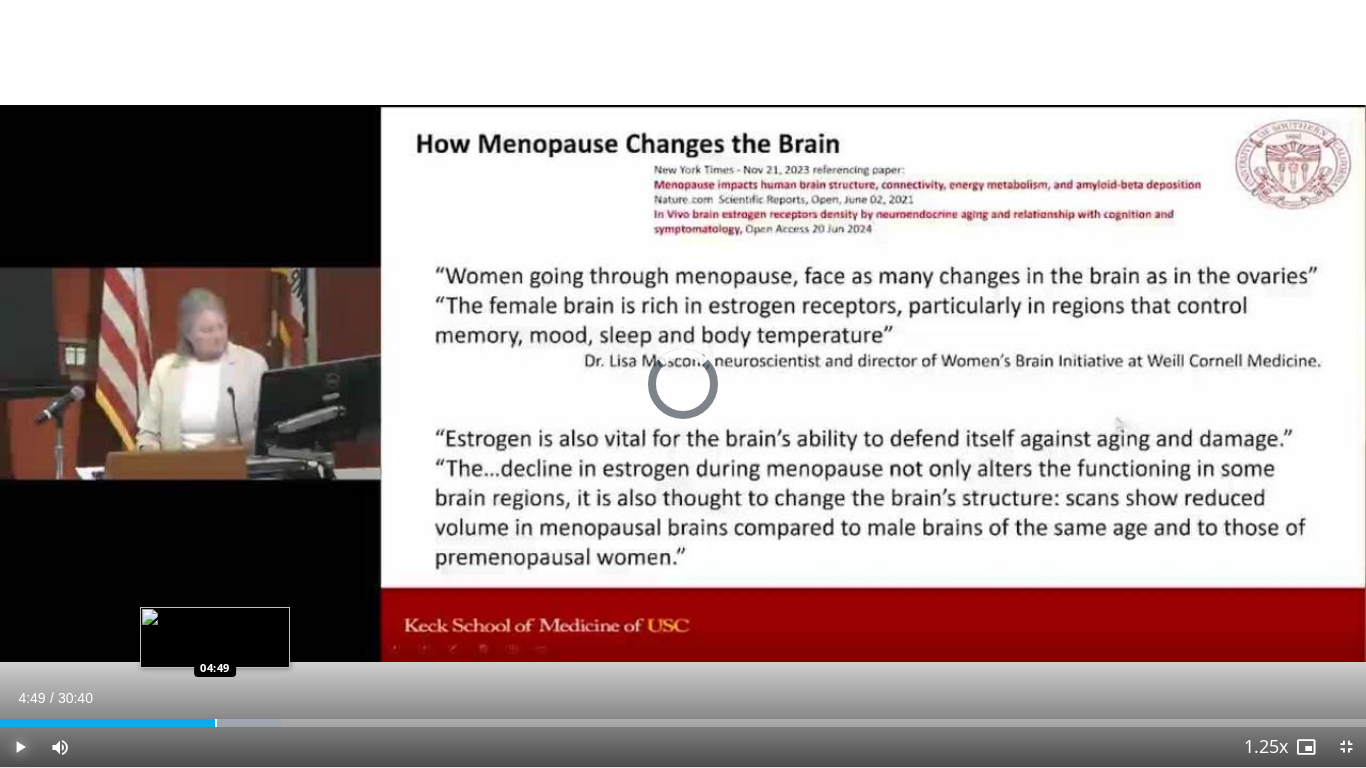 click at bounding box center (216, 723) 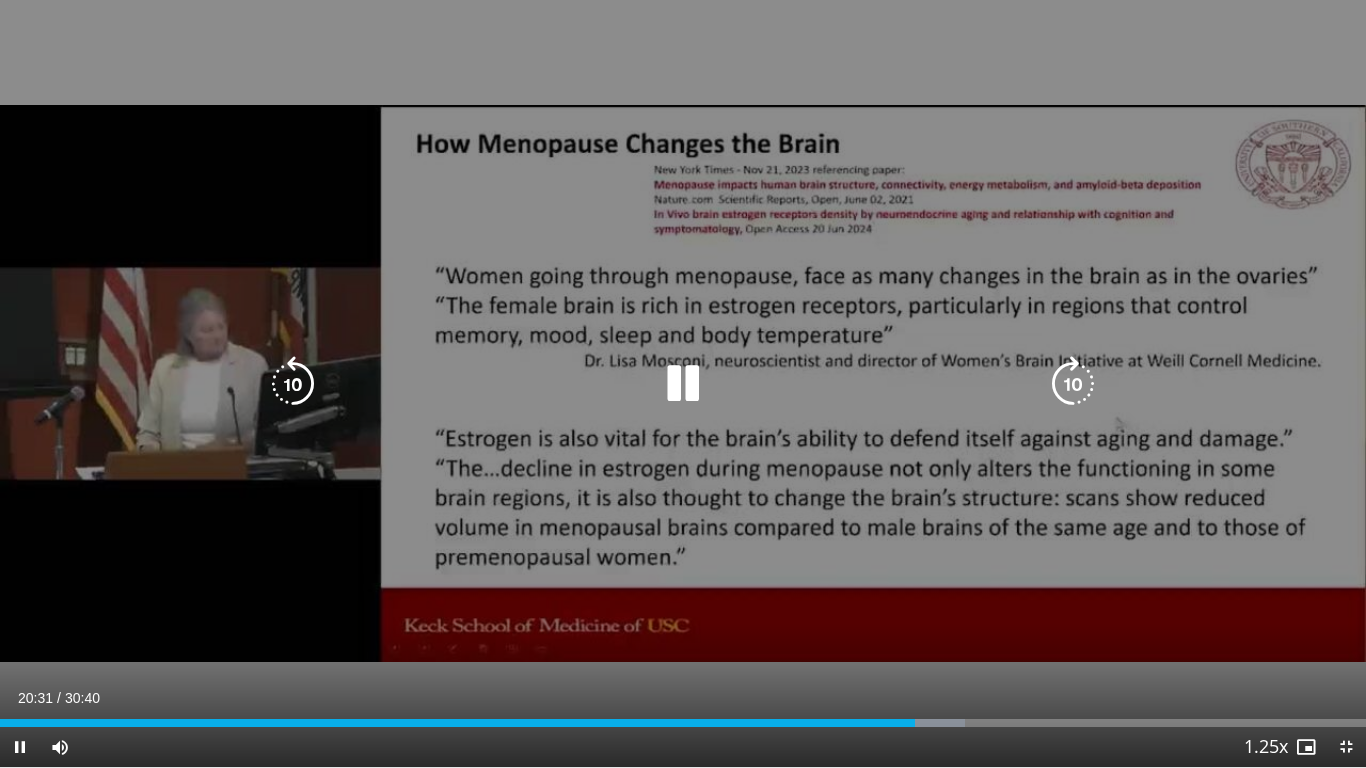 click at bounding box center [683, 384] 